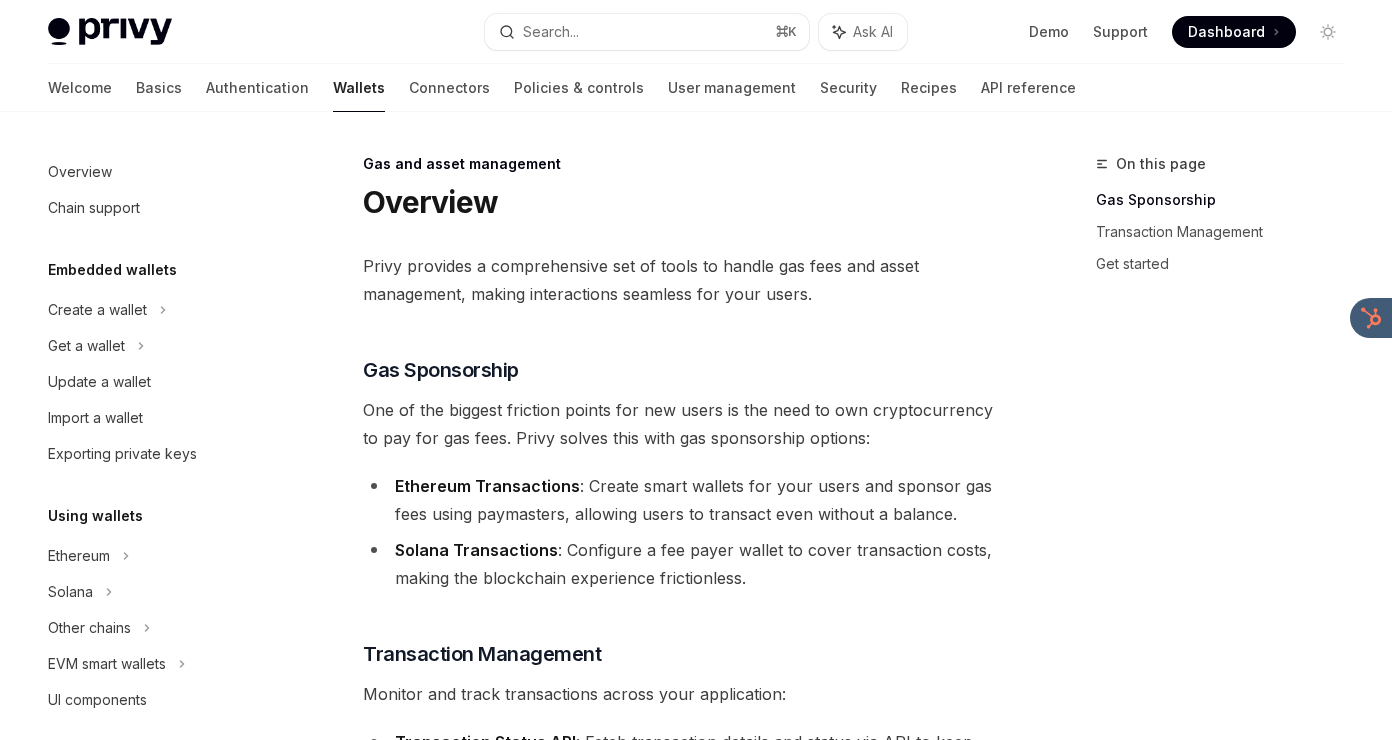 scroll, scrollTop: 0, scrollLeft: 0, axis: both 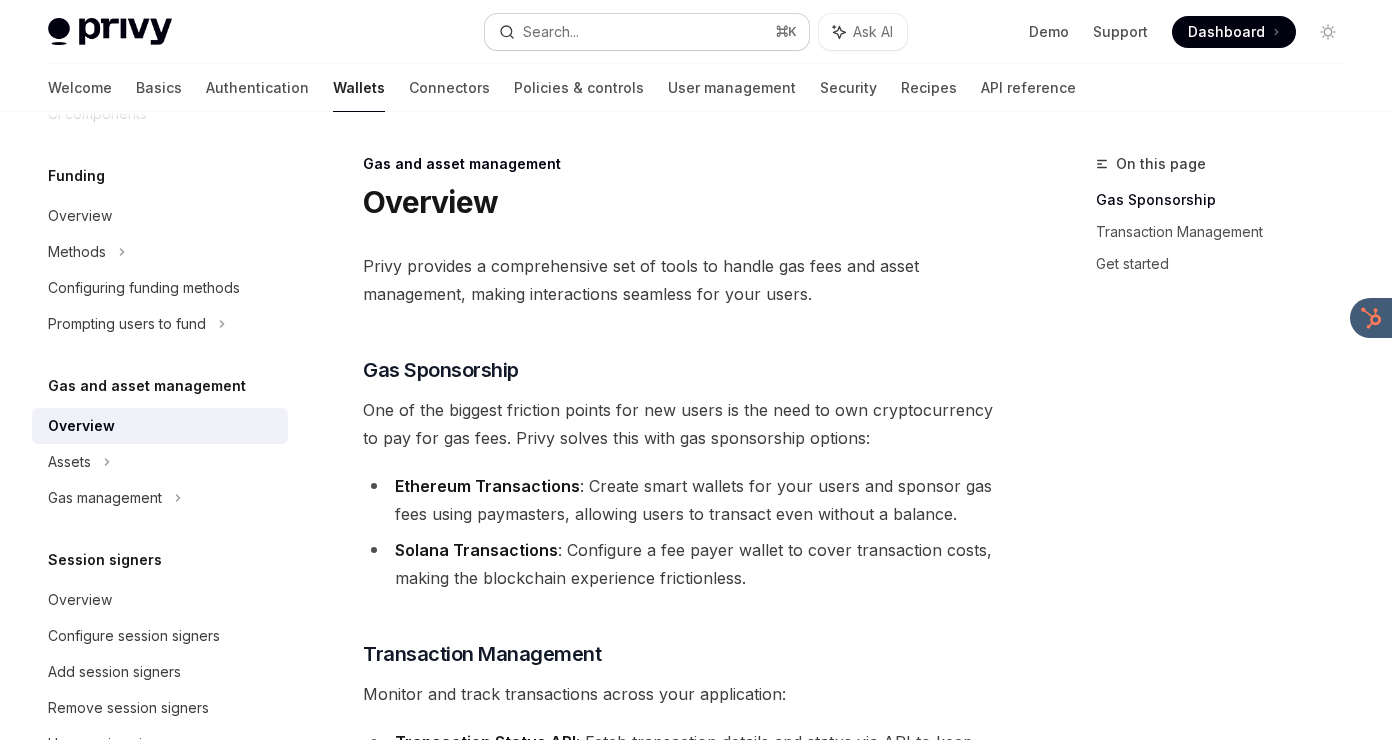 click on "Search..." at bounding box center [551, 32] 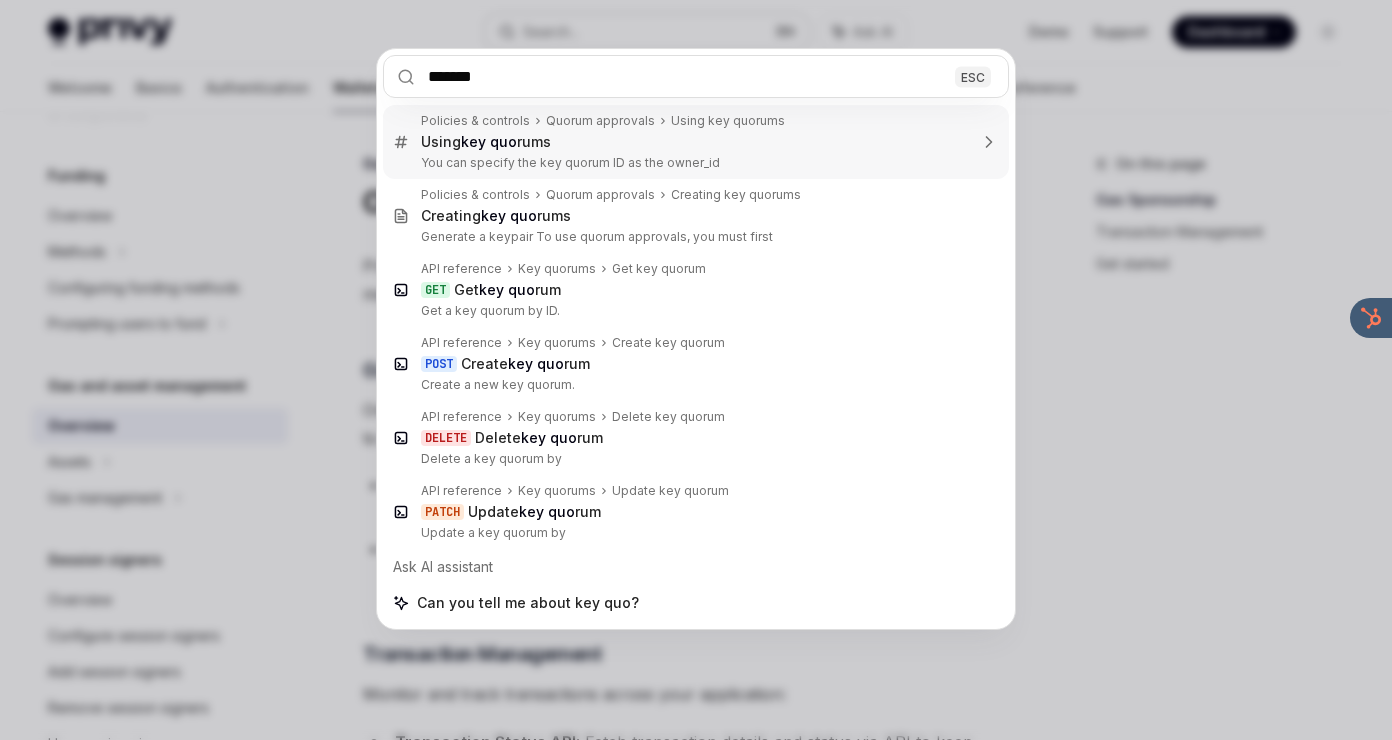 type on "********" 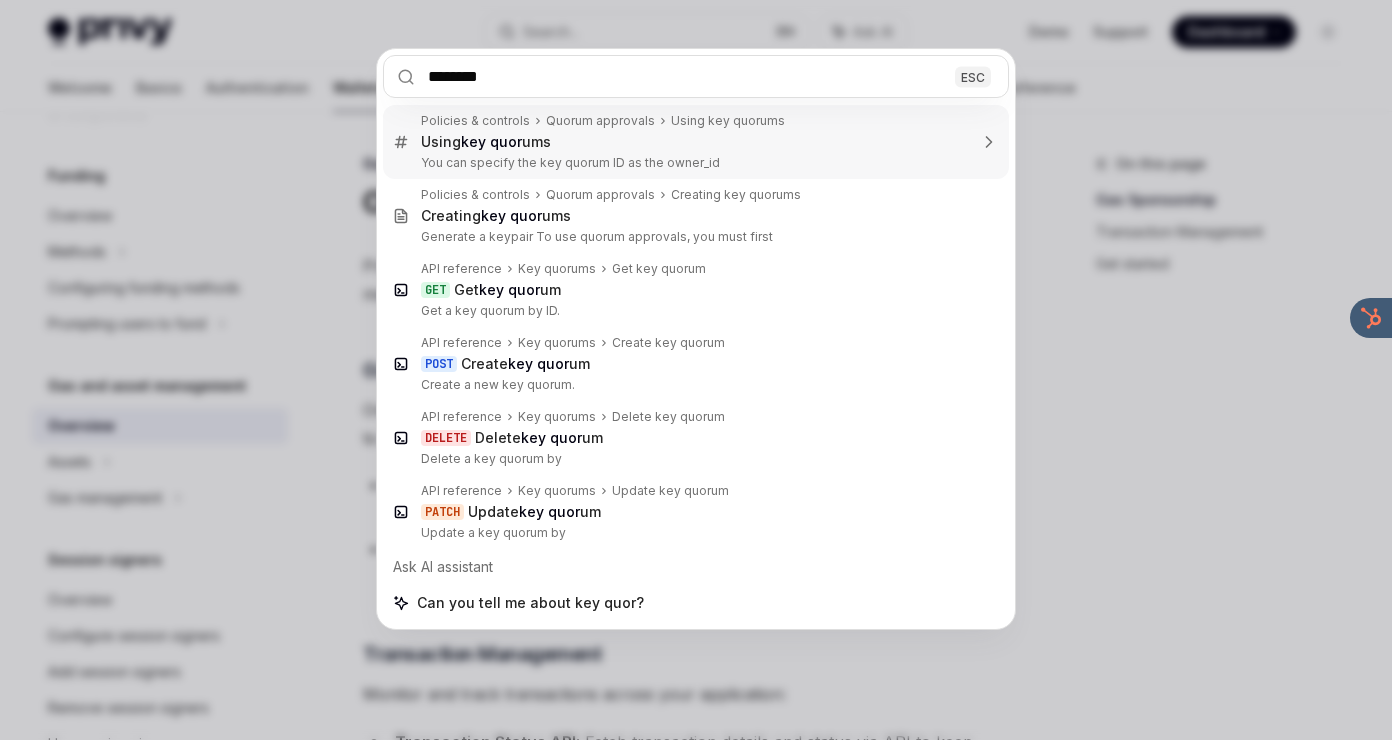 click on "You can specify the key quorum ID as the owner_id" at bounding box center (694, 163) 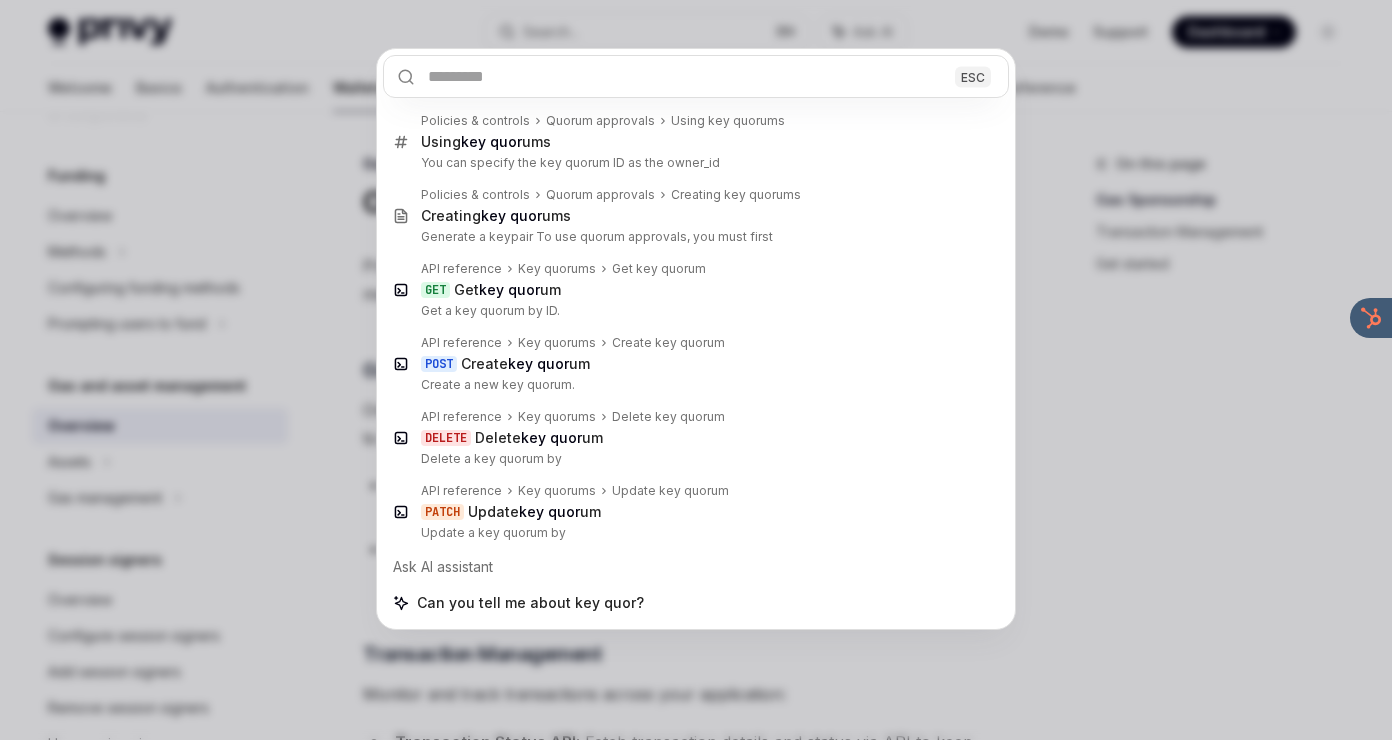scroll, scrollTop: 38, scrollLeft: 0, axis: vertical 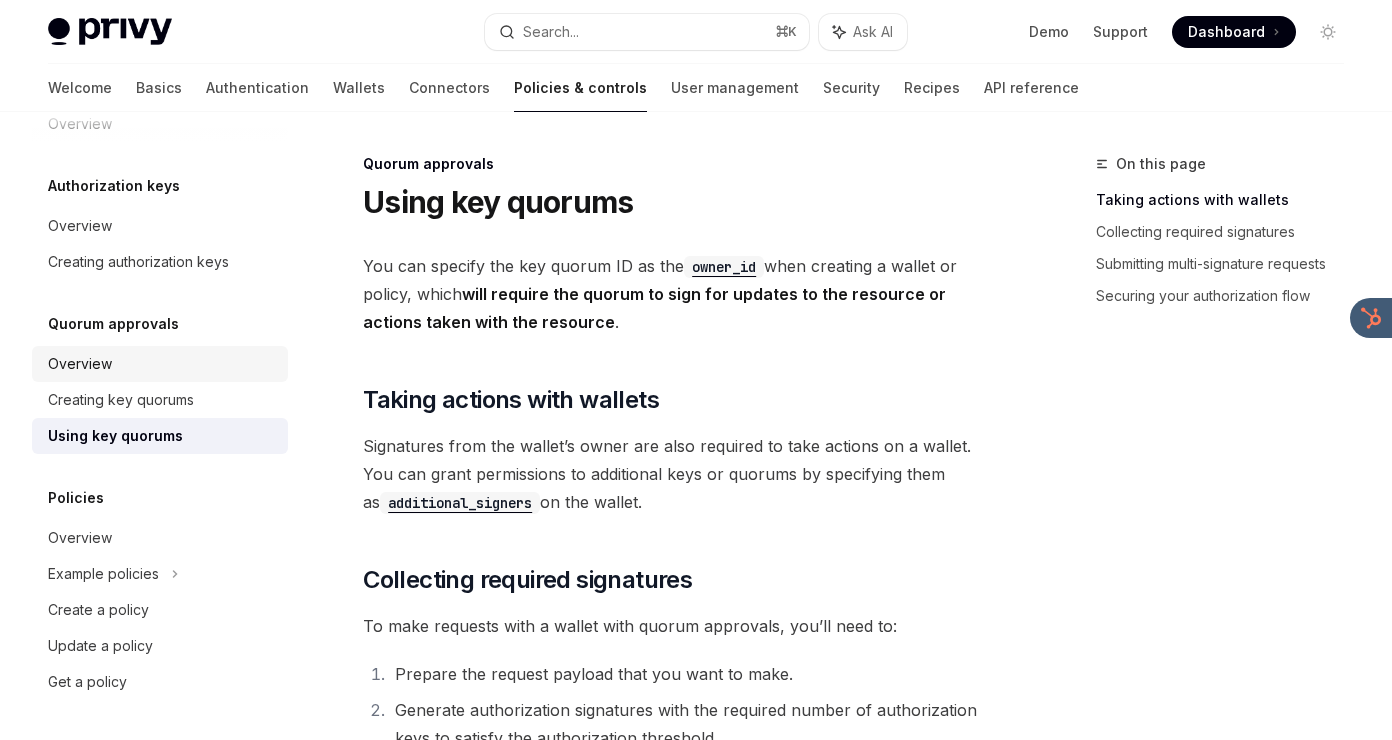 click on "Overview" at bounding box center (162, 364) 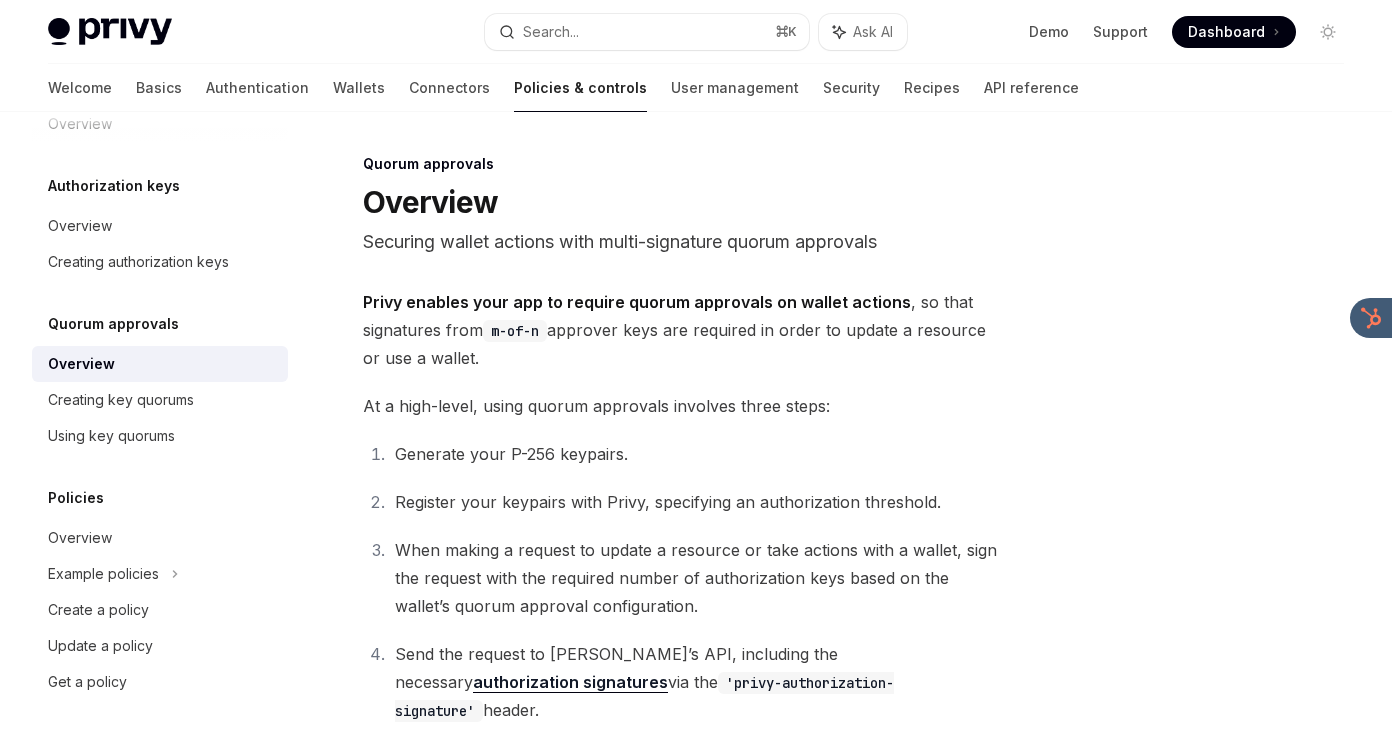 click on "Quorum approvals" at bounding box center (683, 164) 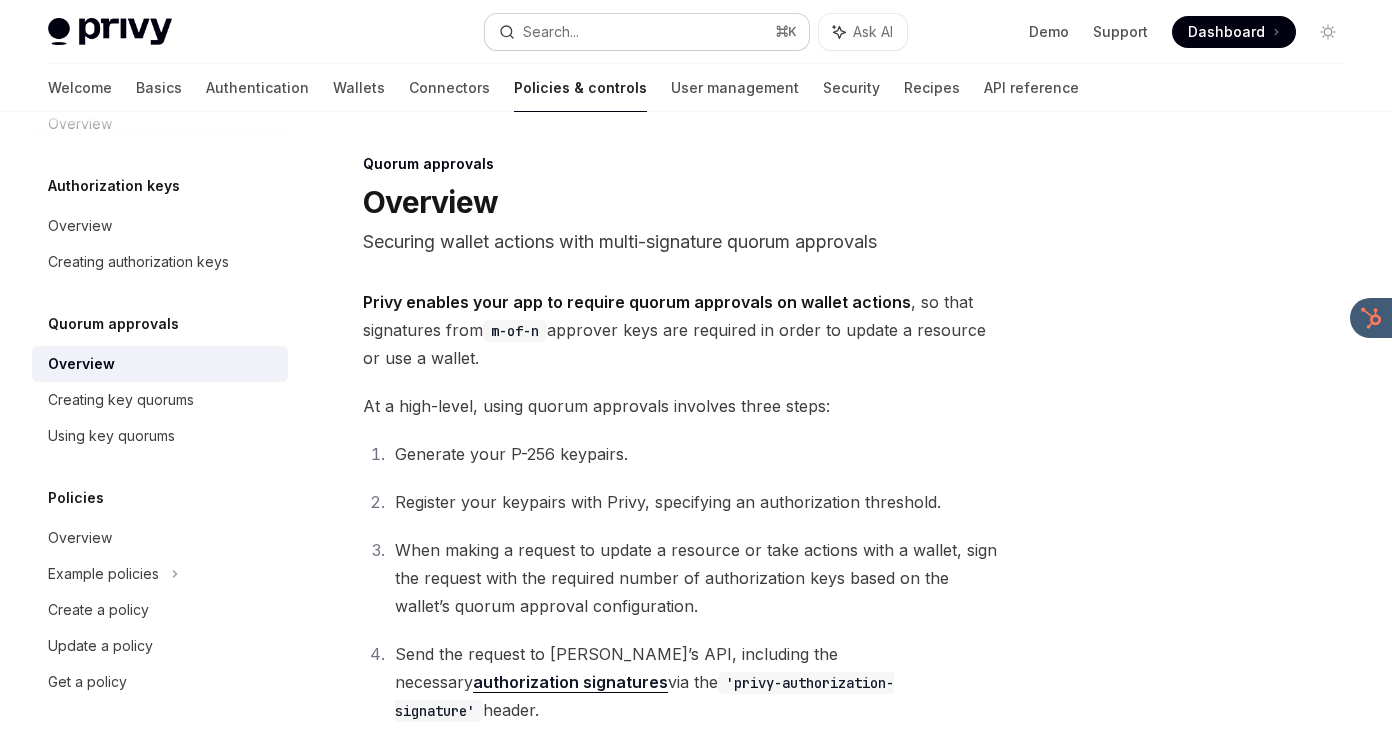 click on "Search..." at bounding box center [551, 32] 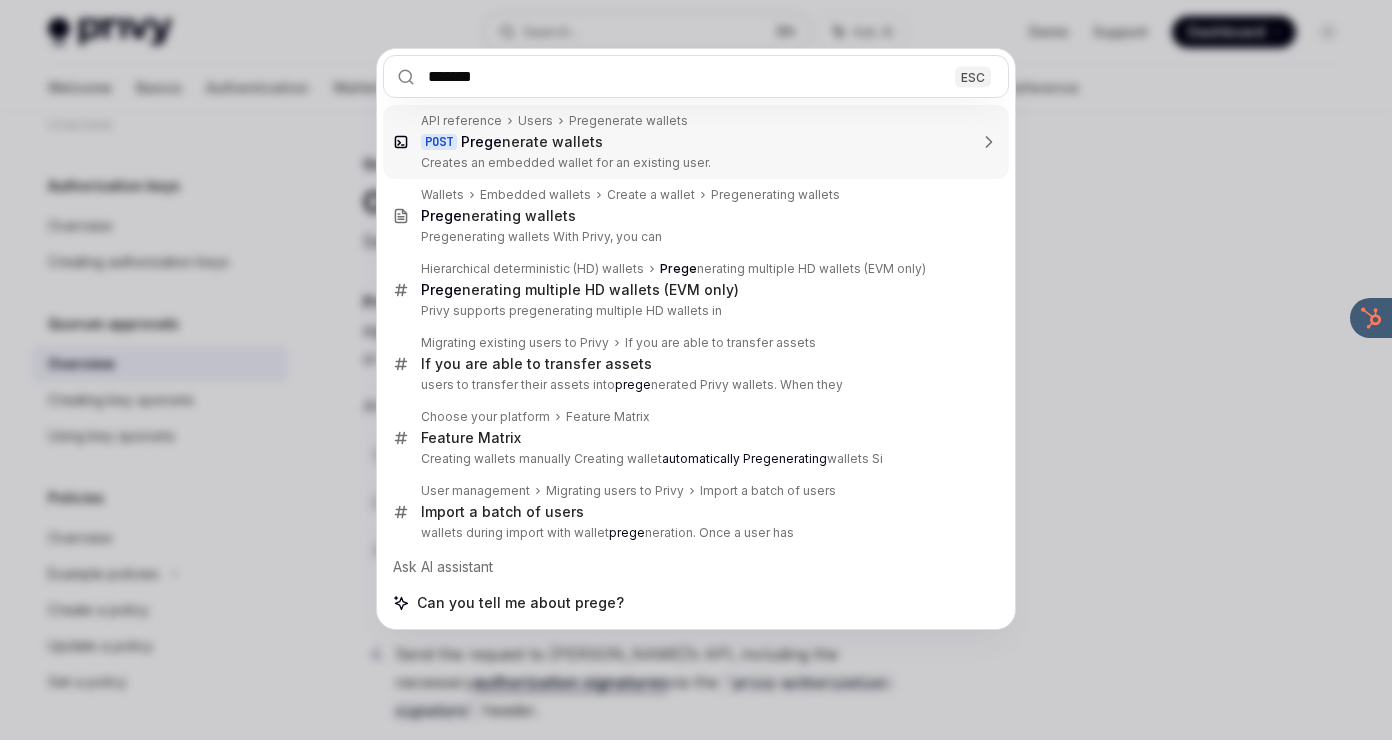 type on "********" 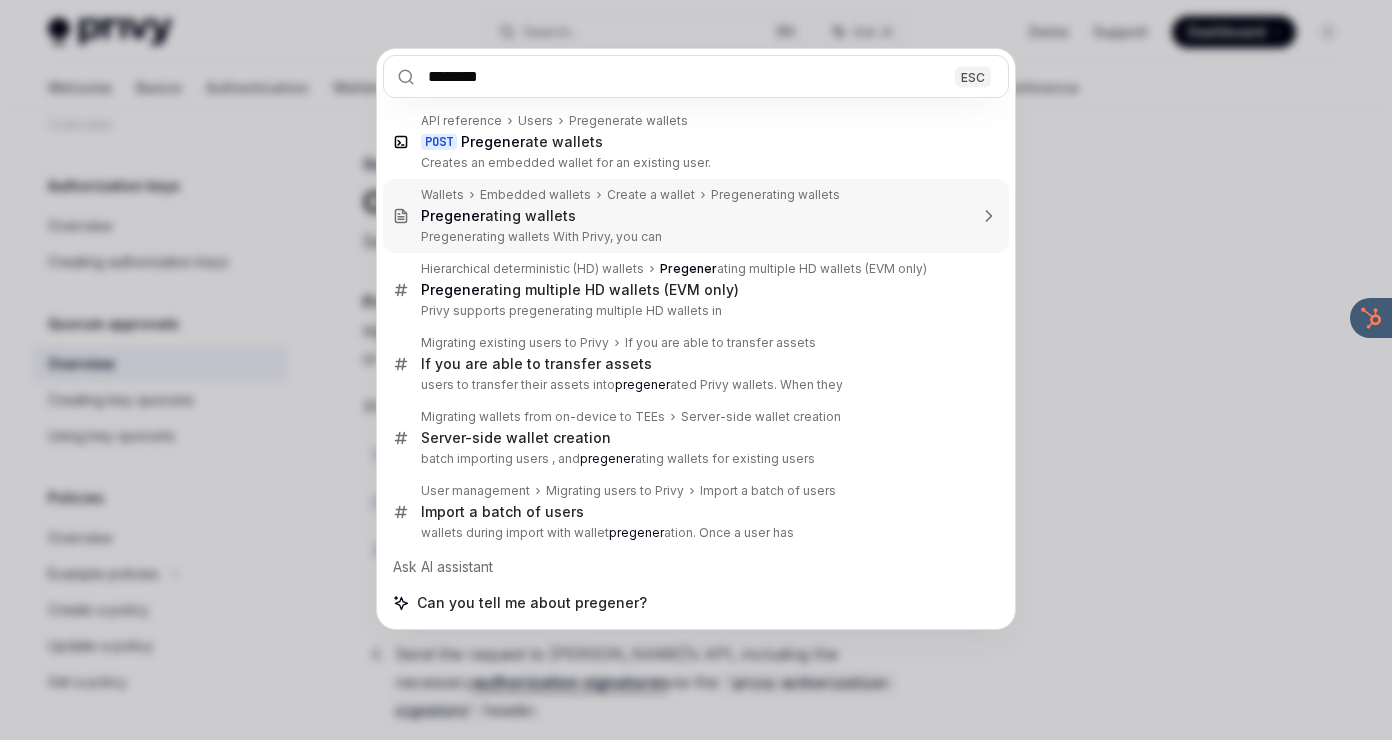 click on "Wallets Embedded wallets Create a wallet Pregenerating wallets Pregener ating wallets
Pregenerating wallets
With Privy, you can" at bounding box center [694, 216] 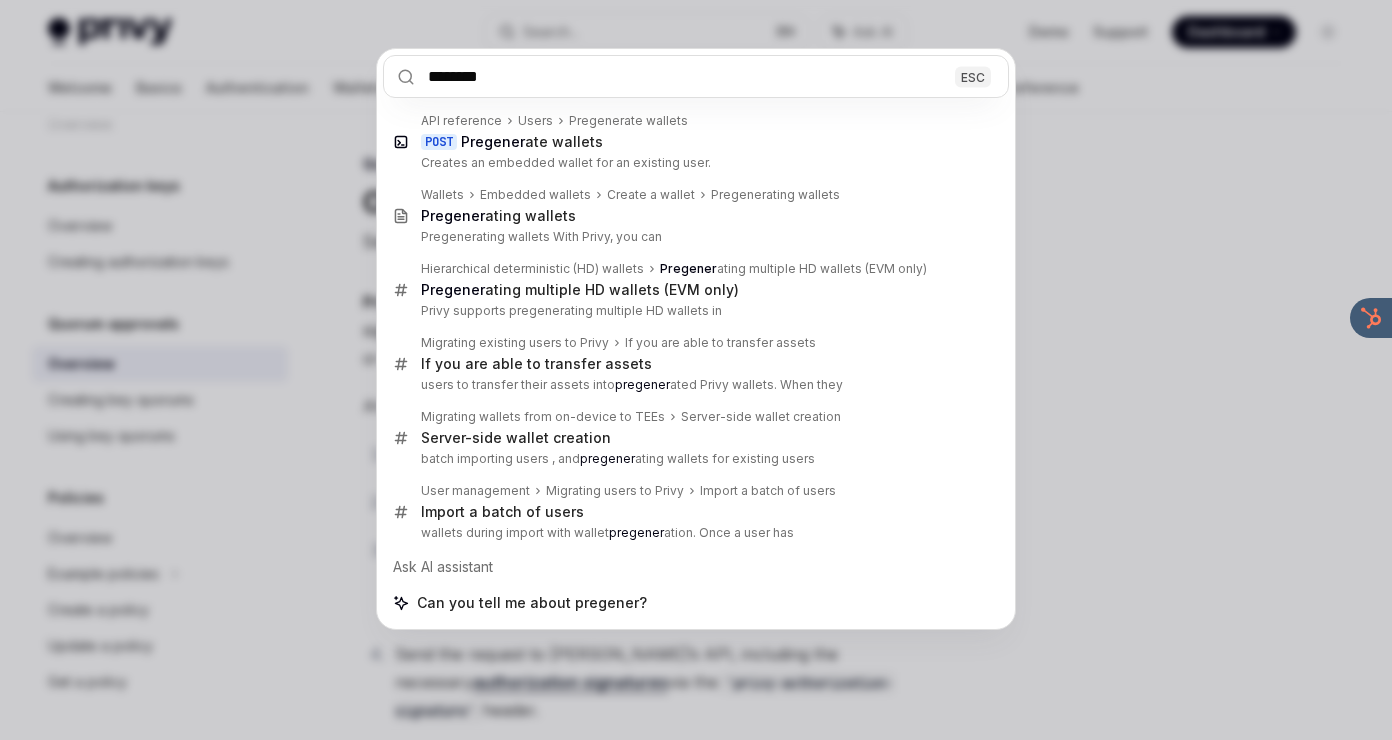 type on "*" 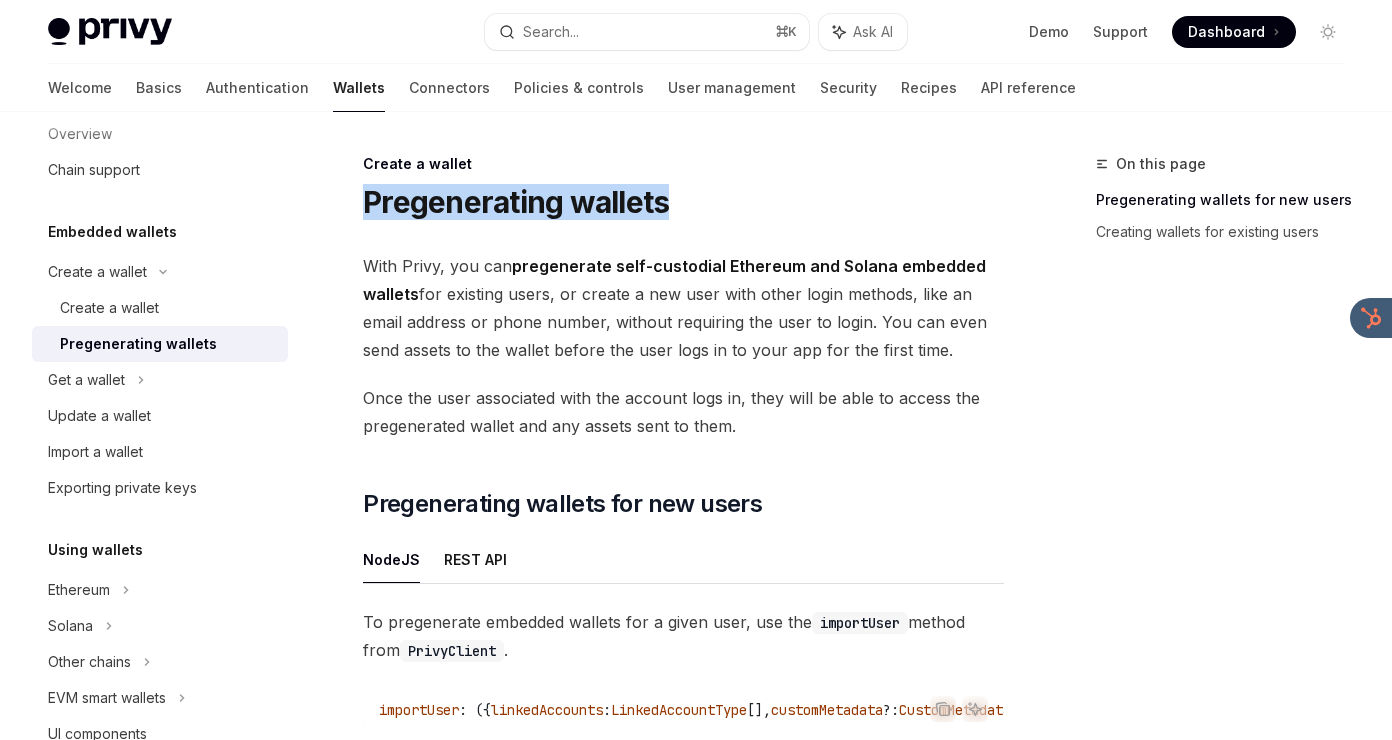 drag, startPoint x: 697, startPoint y: 204, endPoint x: 355, endPoint y: 208, distance: 342.02338 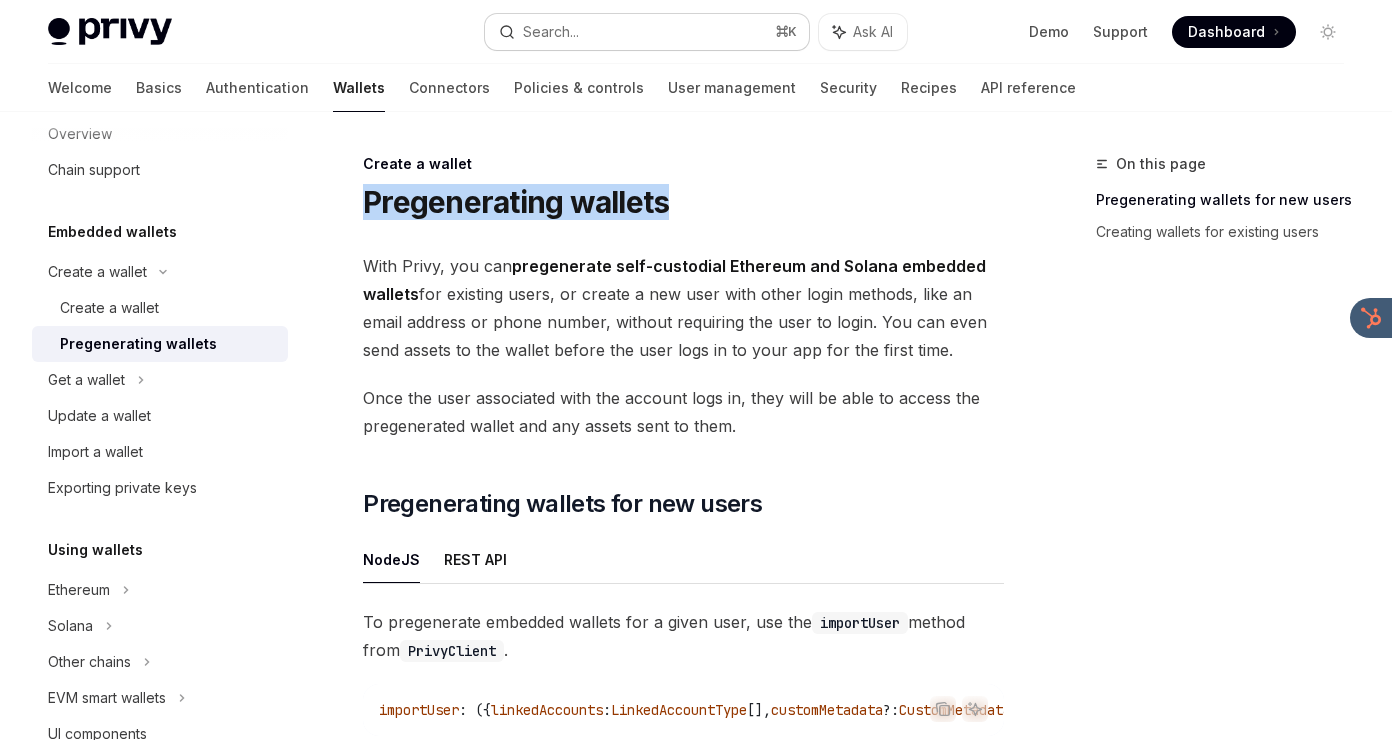 type 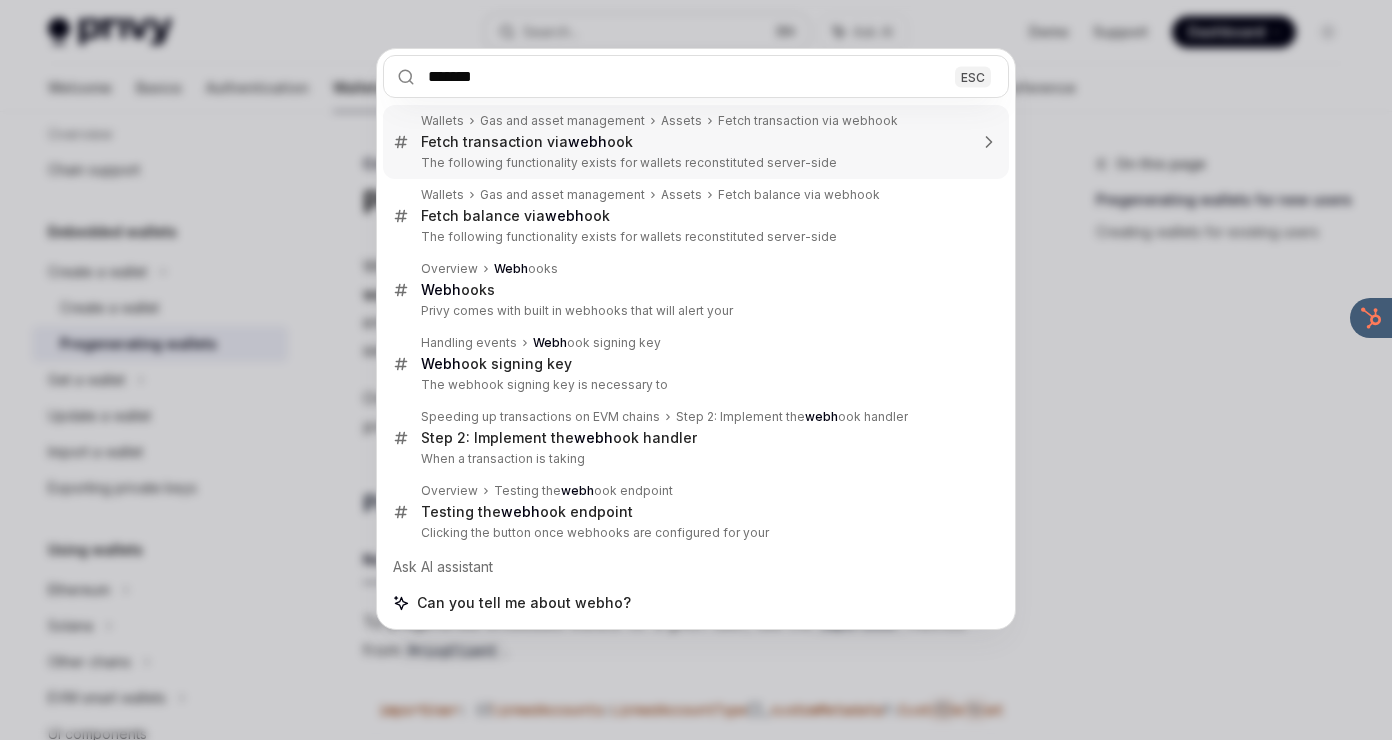 type on "********" 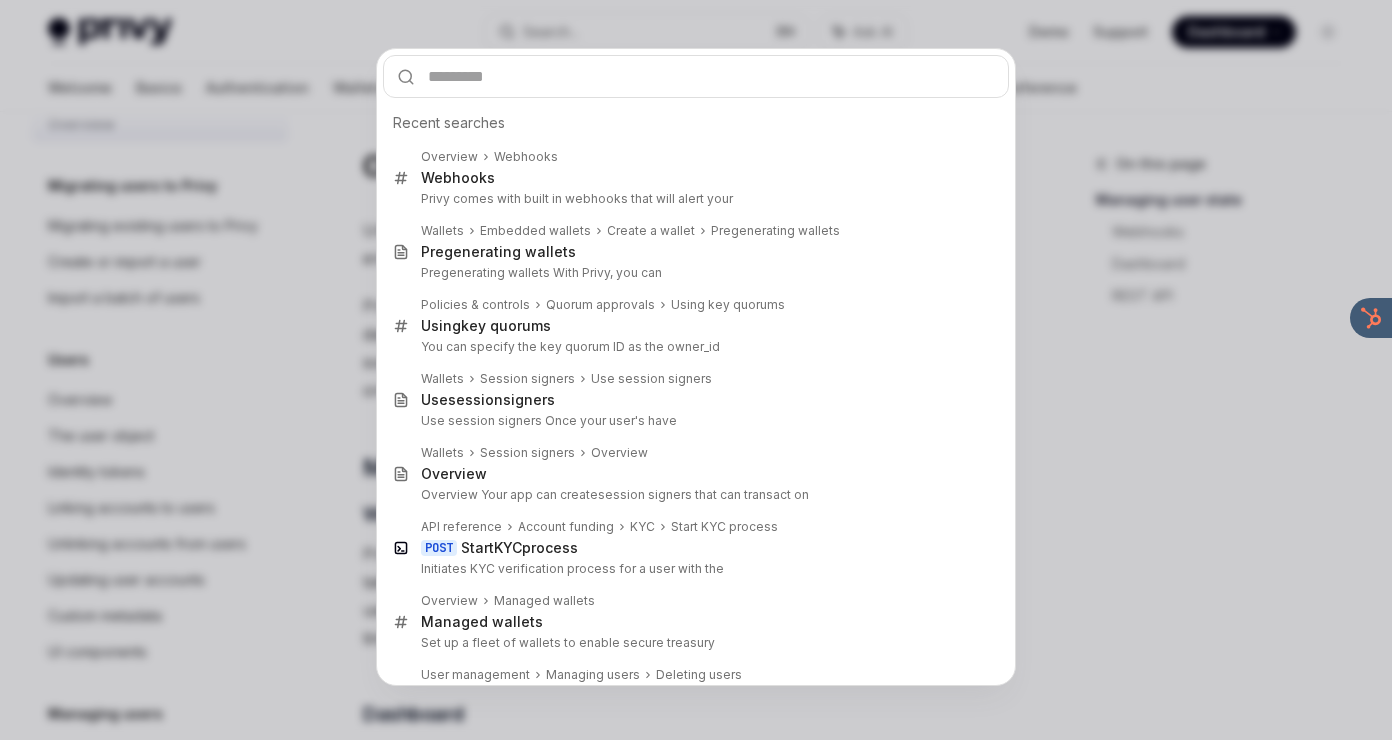 scroll, scrollTop: 117, scrollLeft: 0, axis: vertical 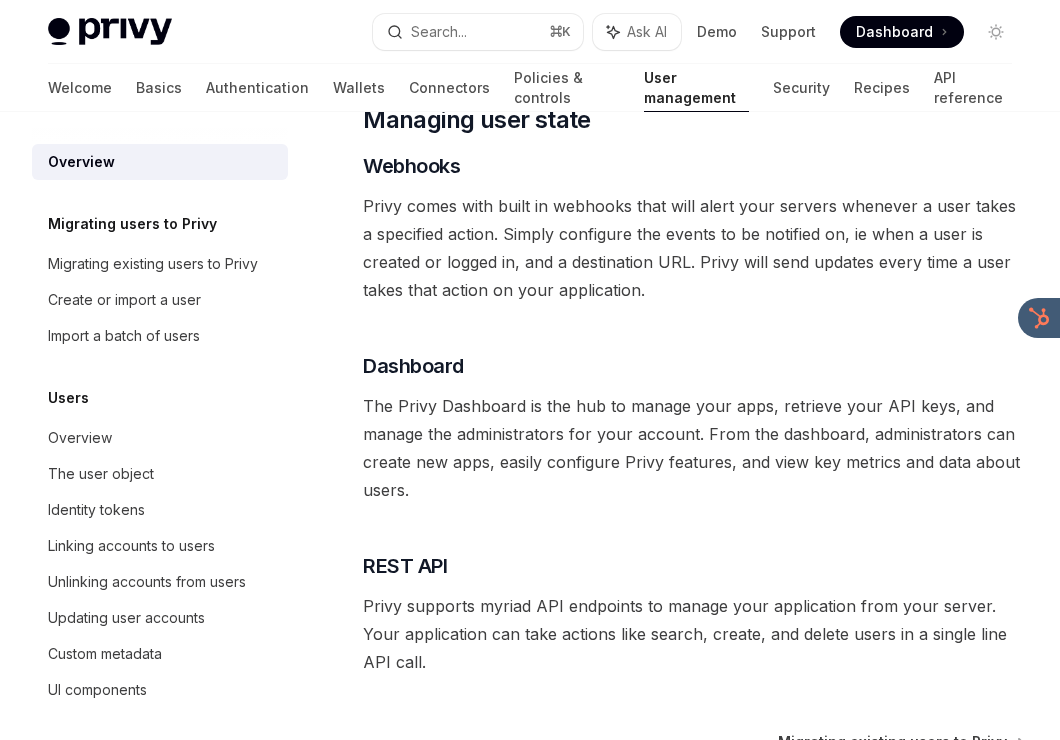 type on "*" 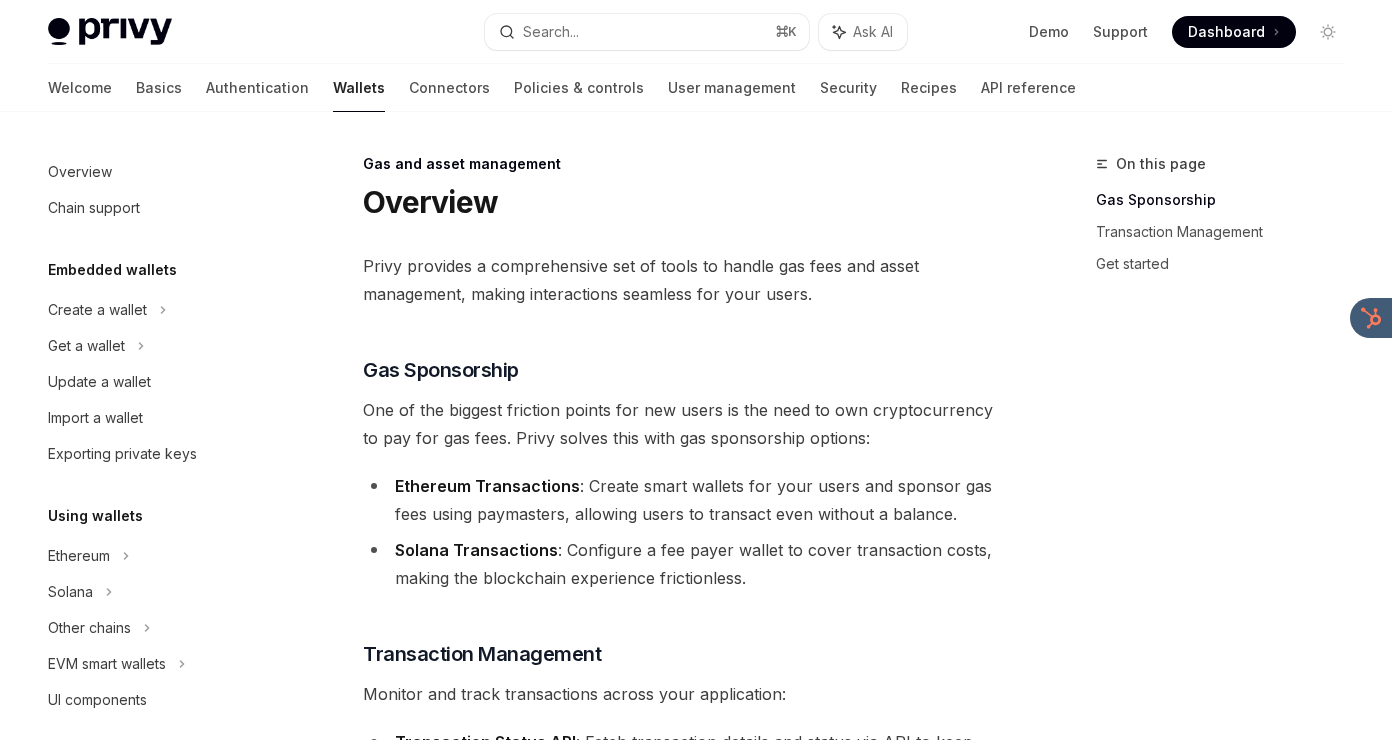 scroll, scrollTop: 0, scrollLeft: 0, axis: both 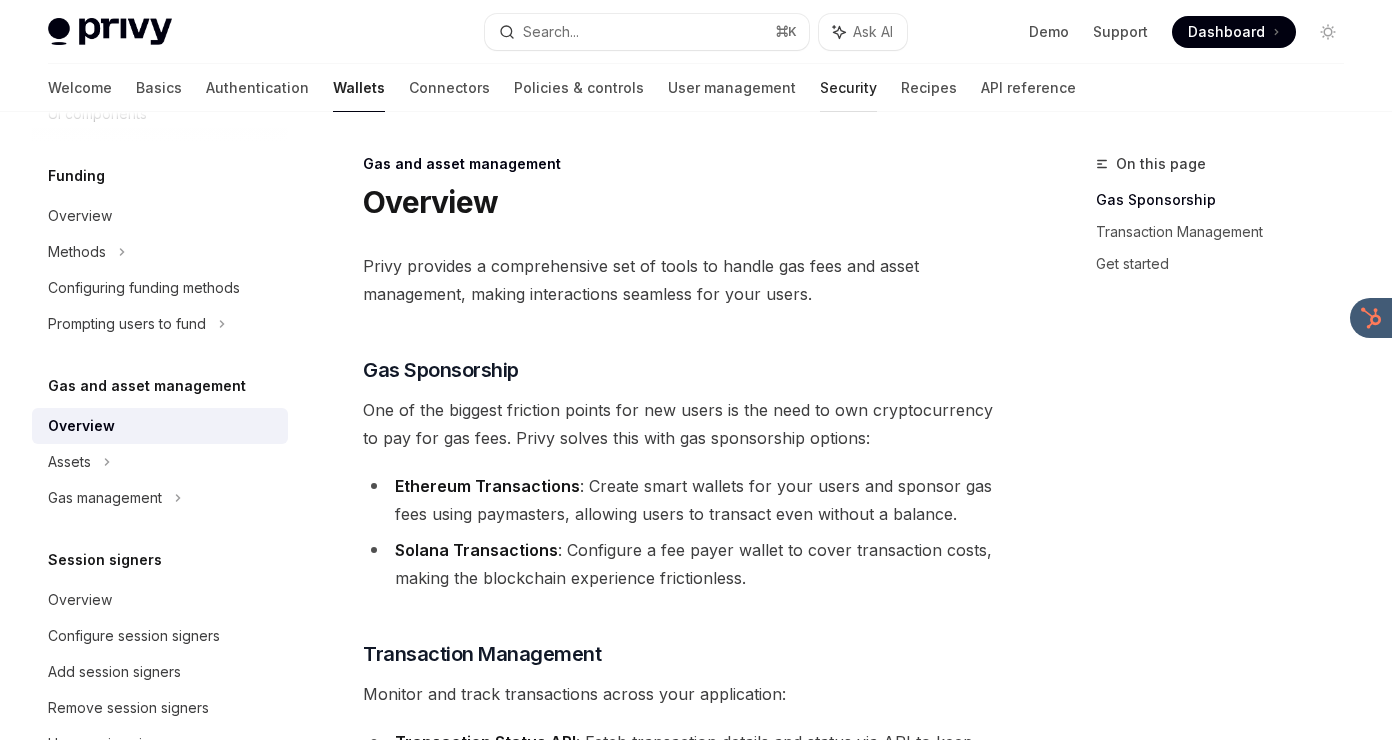 click on "Security" at bounding box center (848, 88) 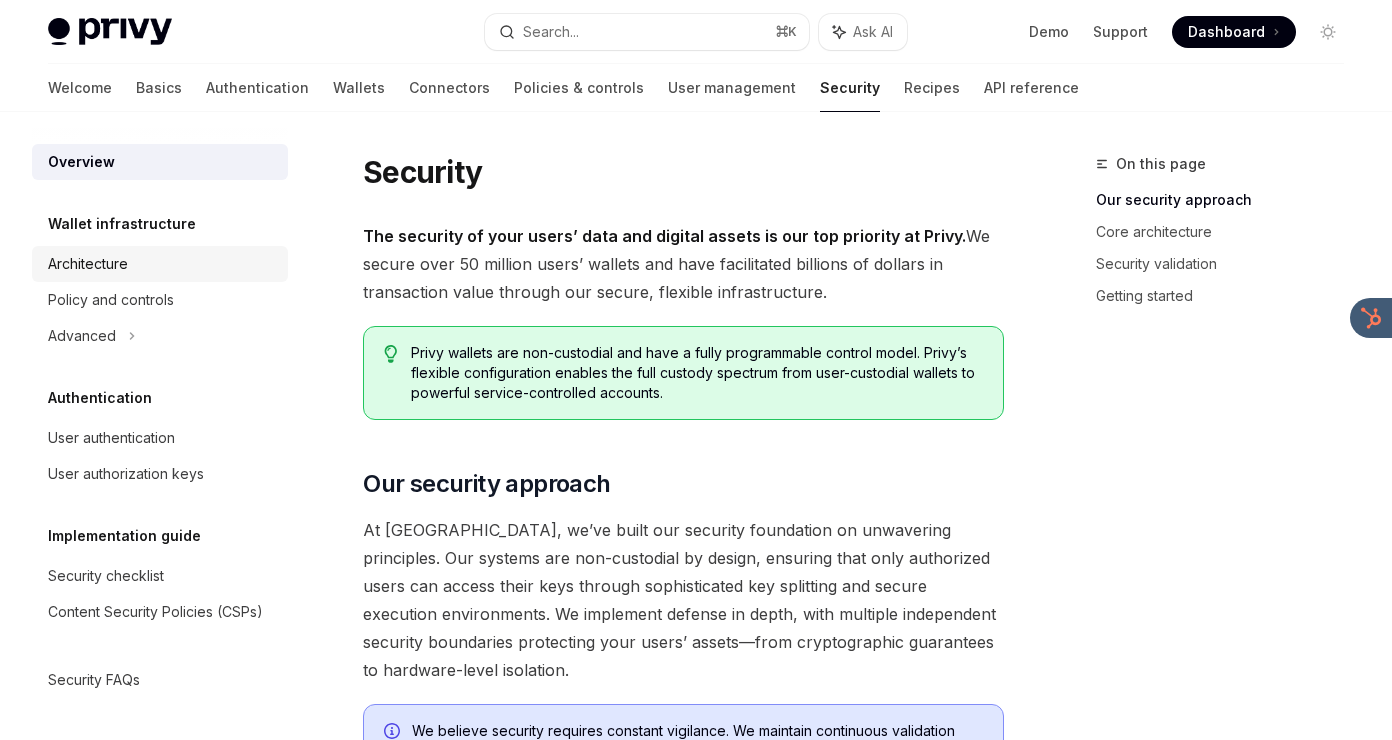 click on "Architecture" at bounding box center [88, 264] 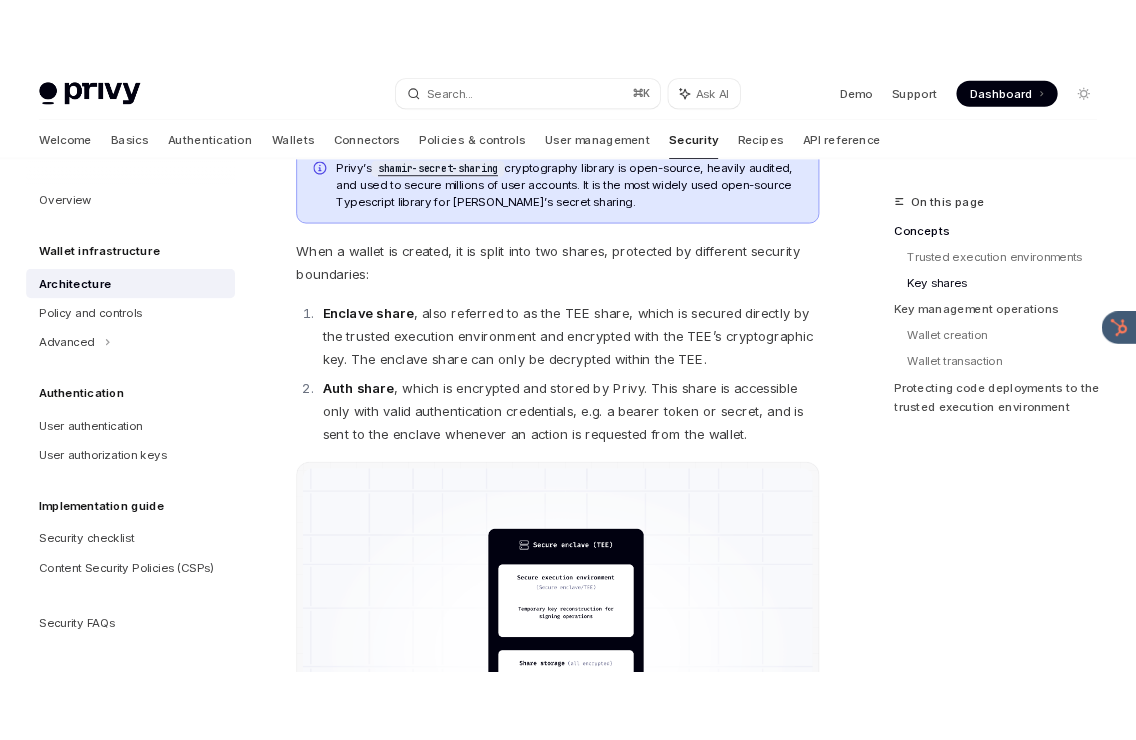 scroll, scrollTop: 1332, scrollLeft: 0, axis: vertical 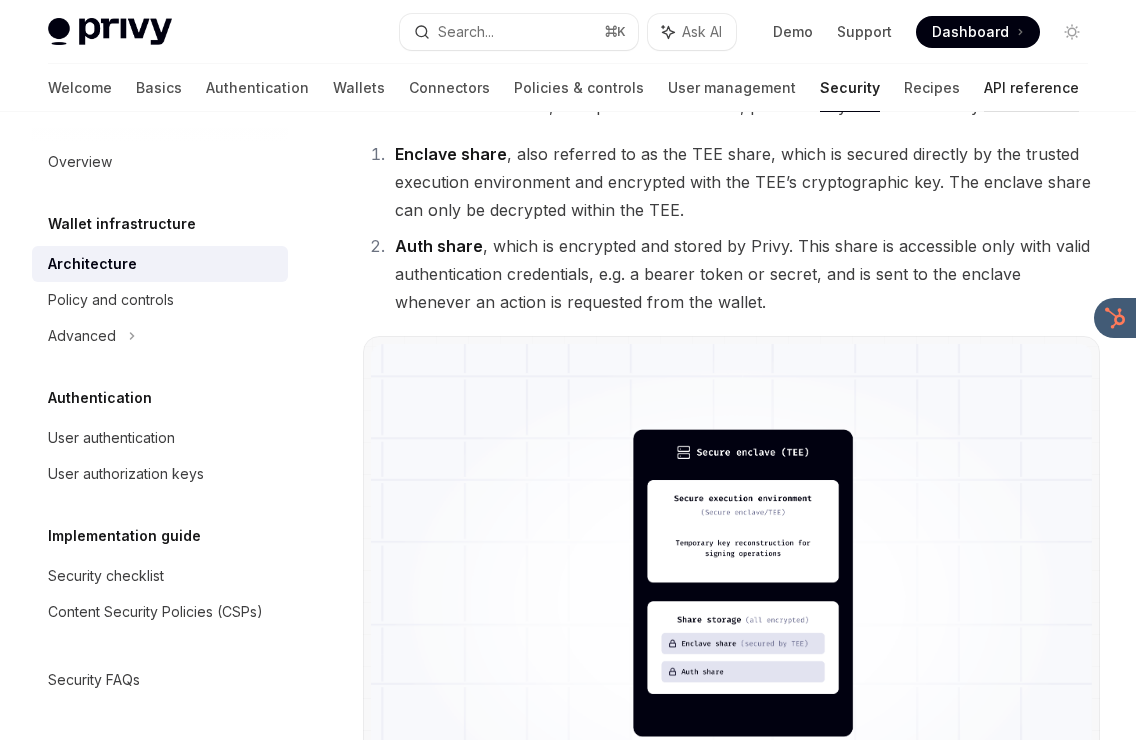 type on "*" 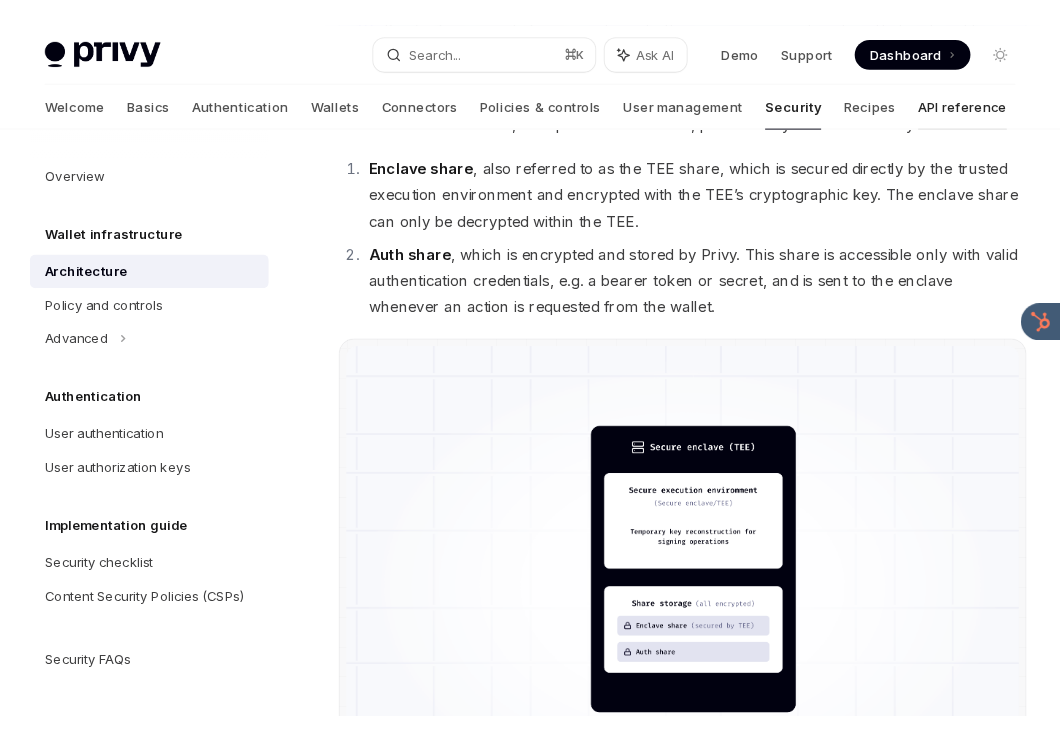 scroll, scrollTop: 1447, scrollLeft: 0, axis: vertical 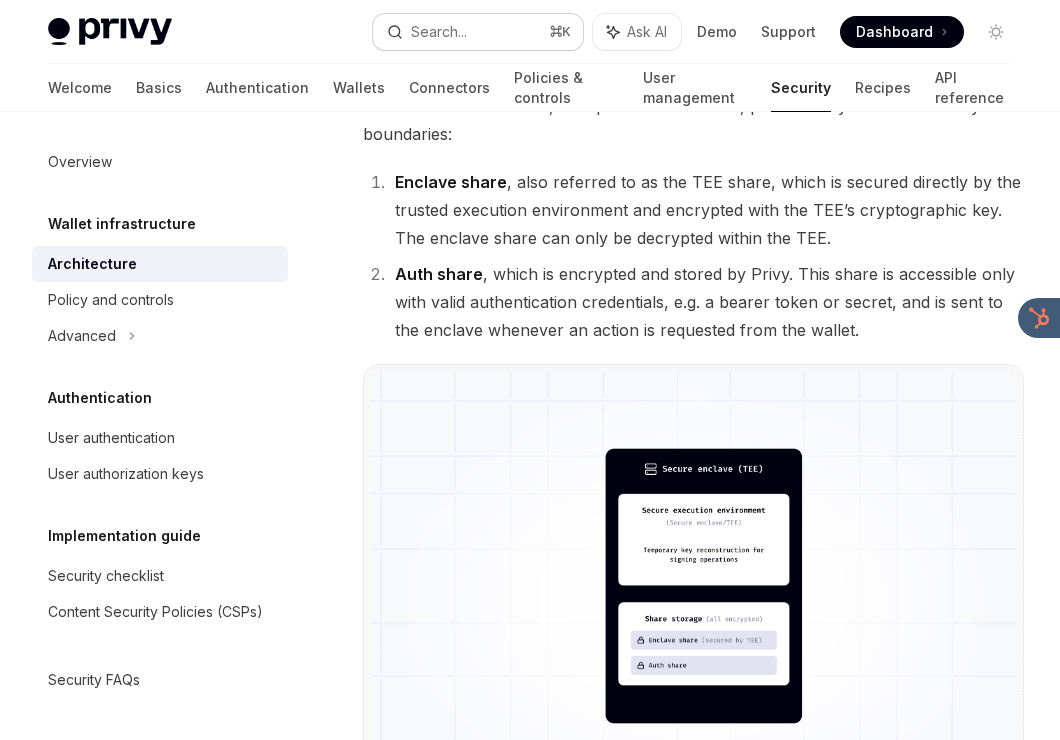 click on "Search..." at bounding box center (439, 32) 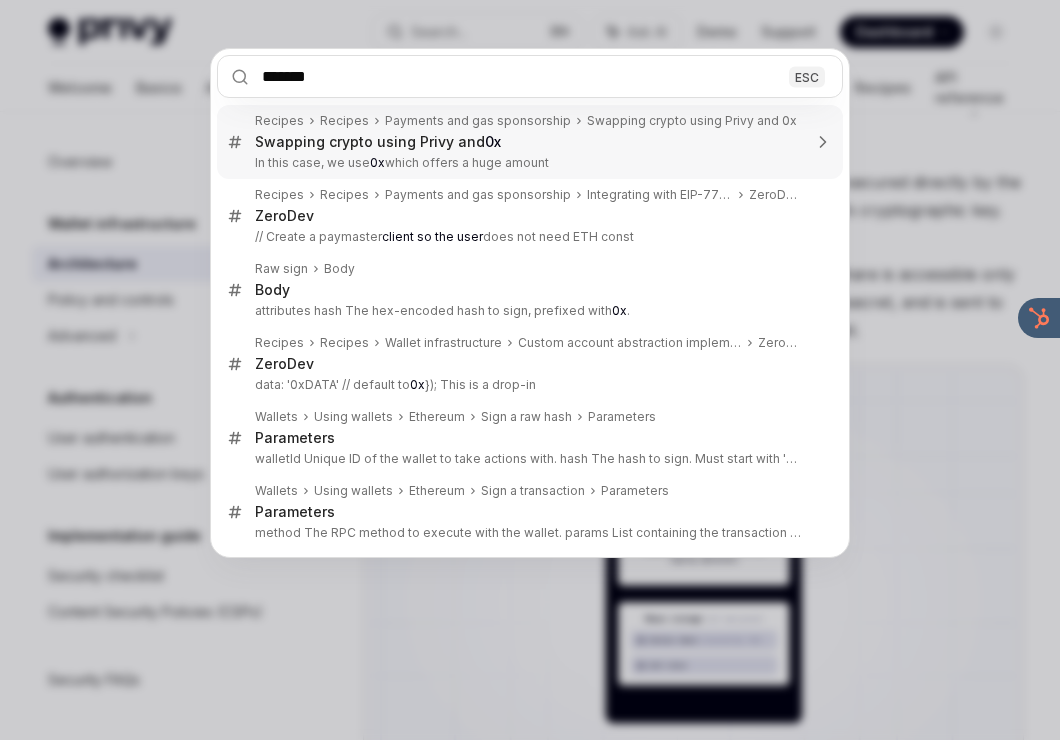 type on "********" 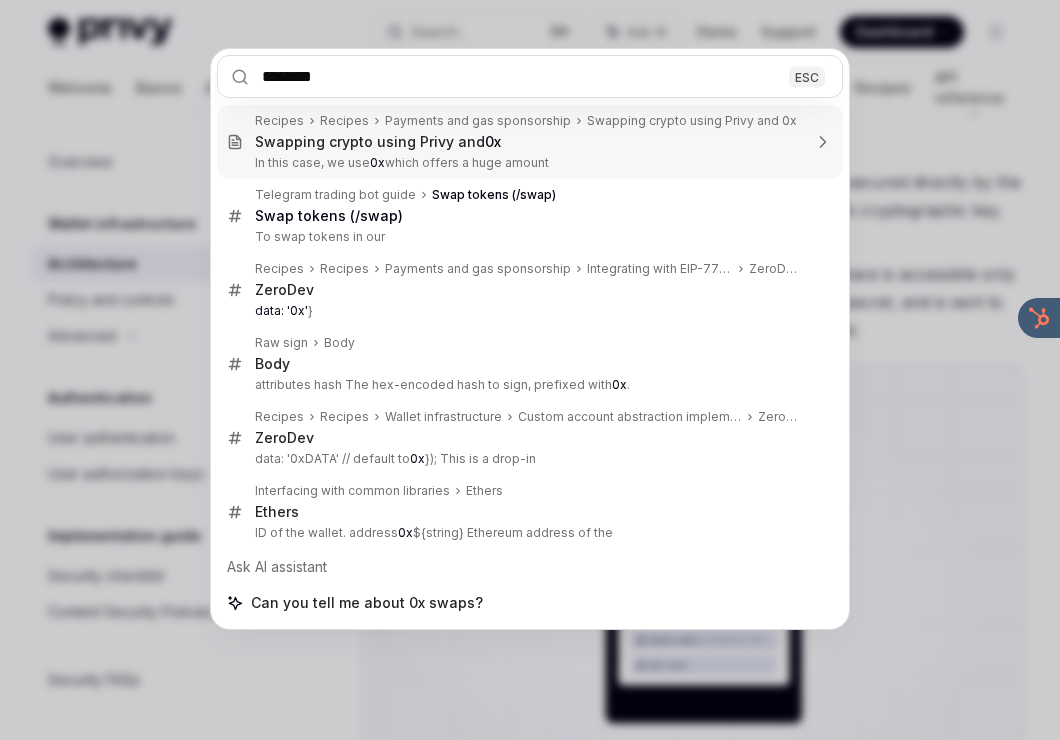 click on "Recipes Recipes Payments and gas sponsorship Swapping crypto using Privy and 0x Swapping crypto using Privy and  0x In this case, we use  0x  which offers a huge amount" at bounding box center [528, 142] 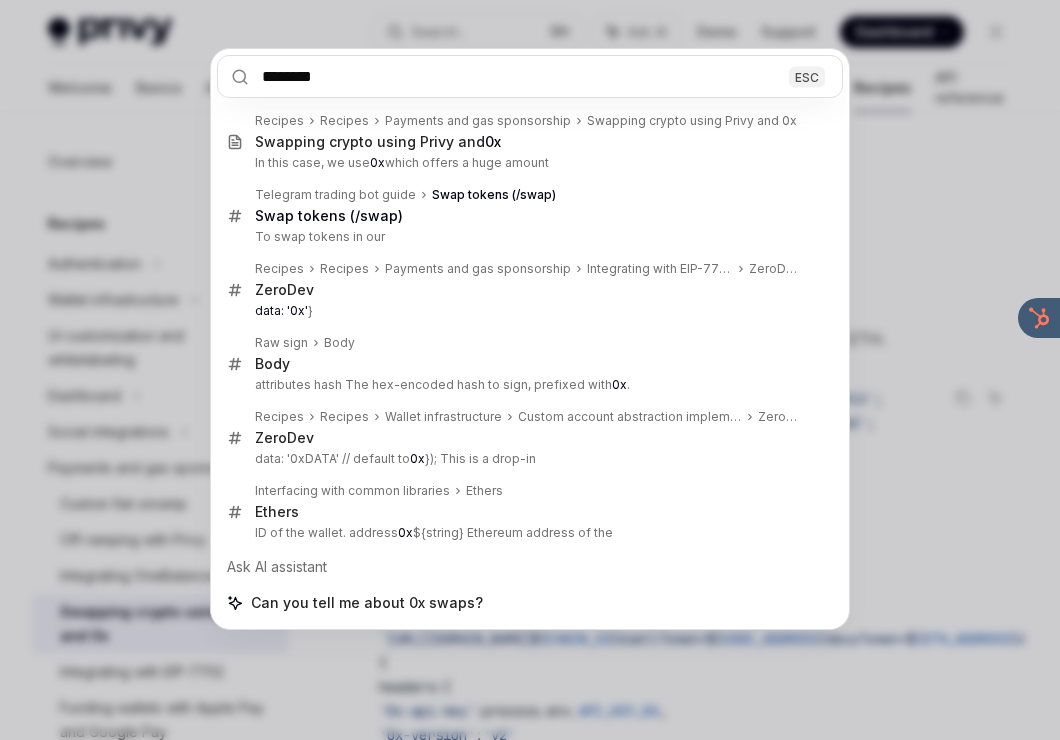 type on "*" 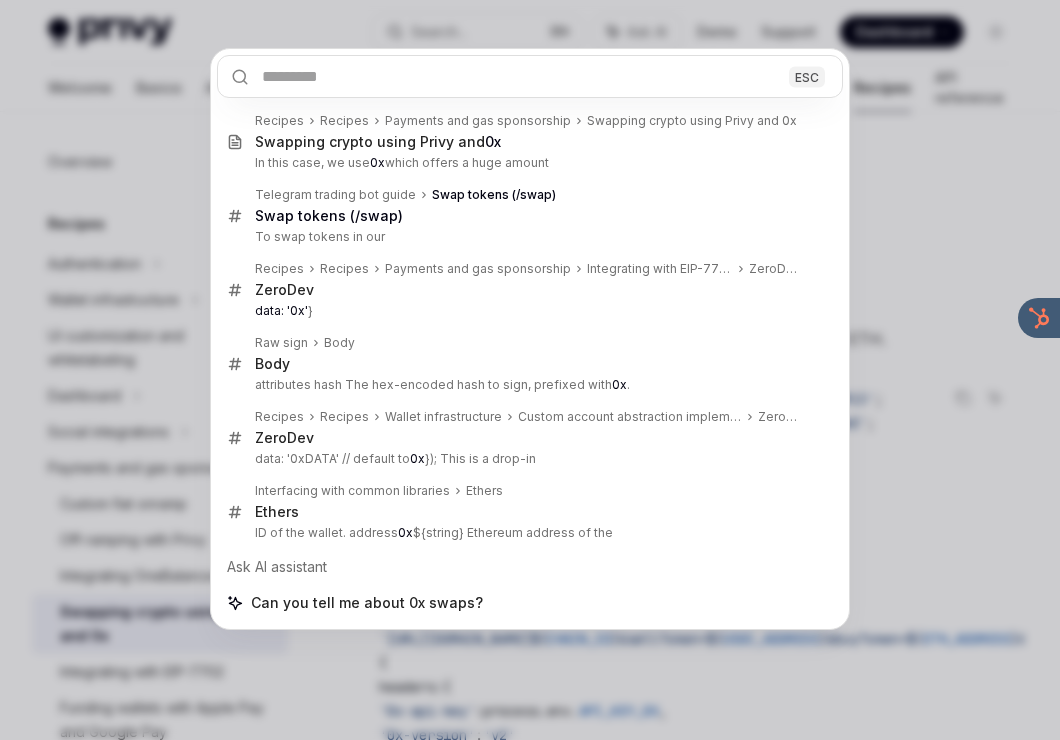 scroll, scrollTop: 0, scrollLeft: 0, axis: both 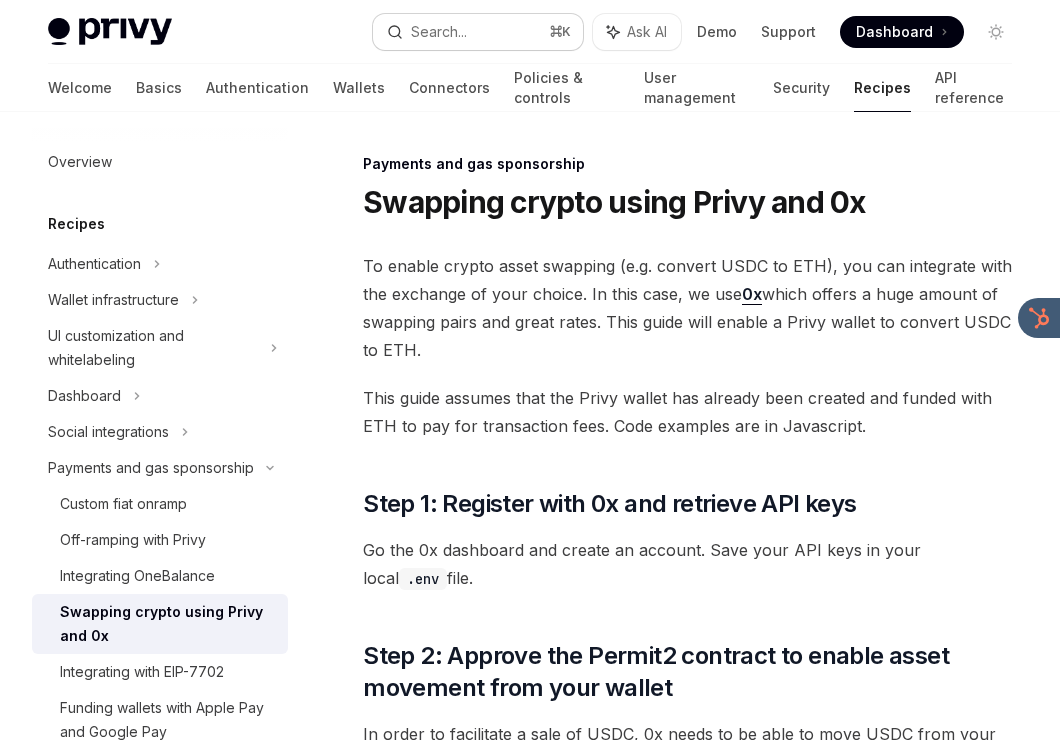 type 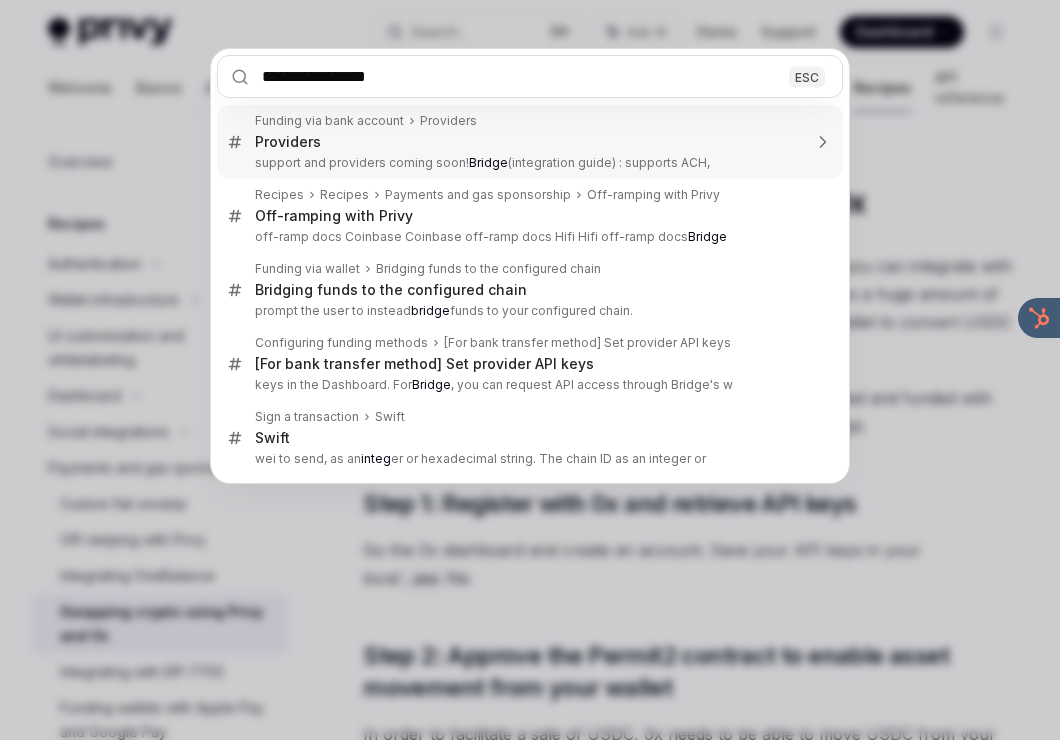type on "**********" 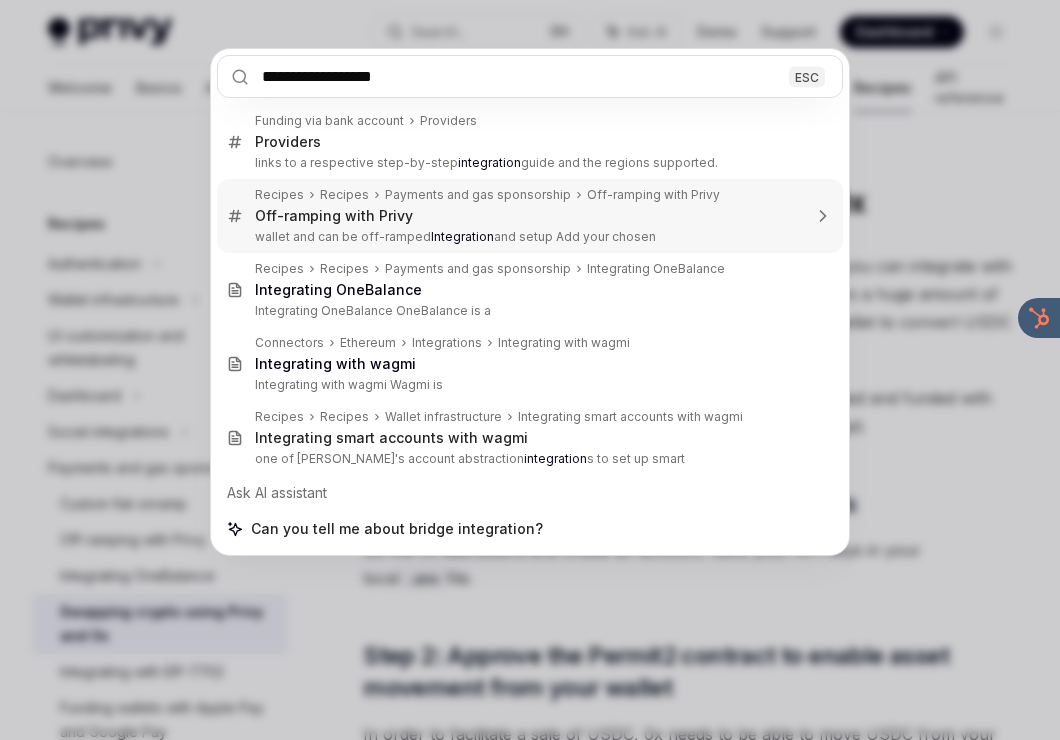type on "*" 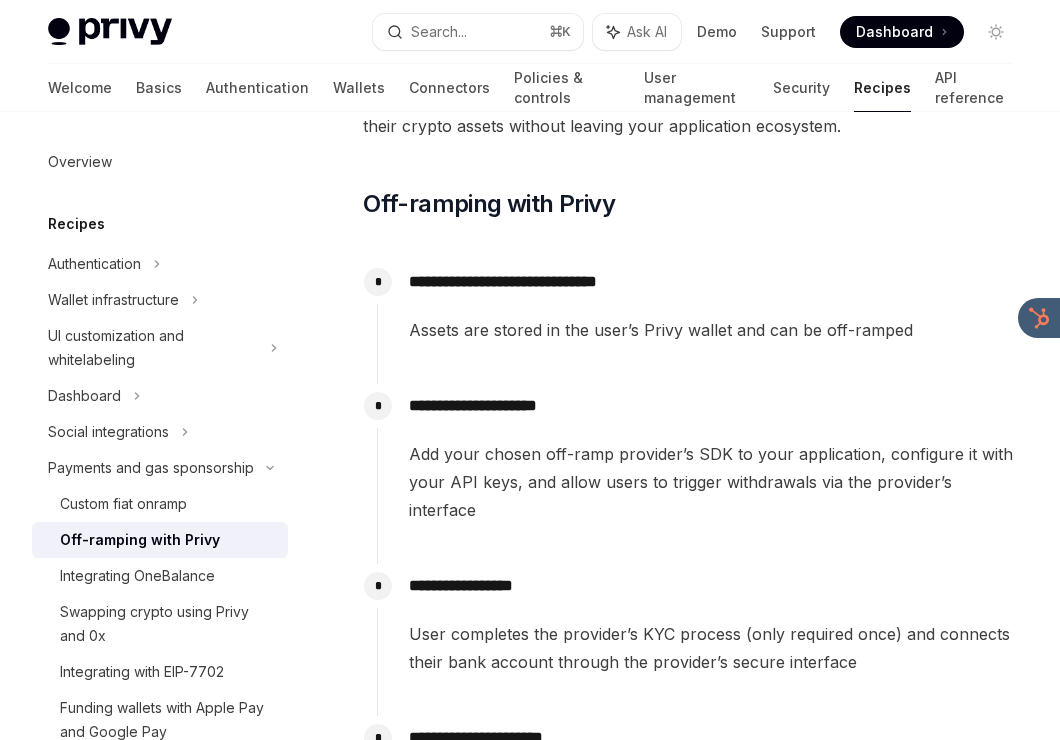scroll, scrollTop: 336, scrollLeft: 0, axis: vertical 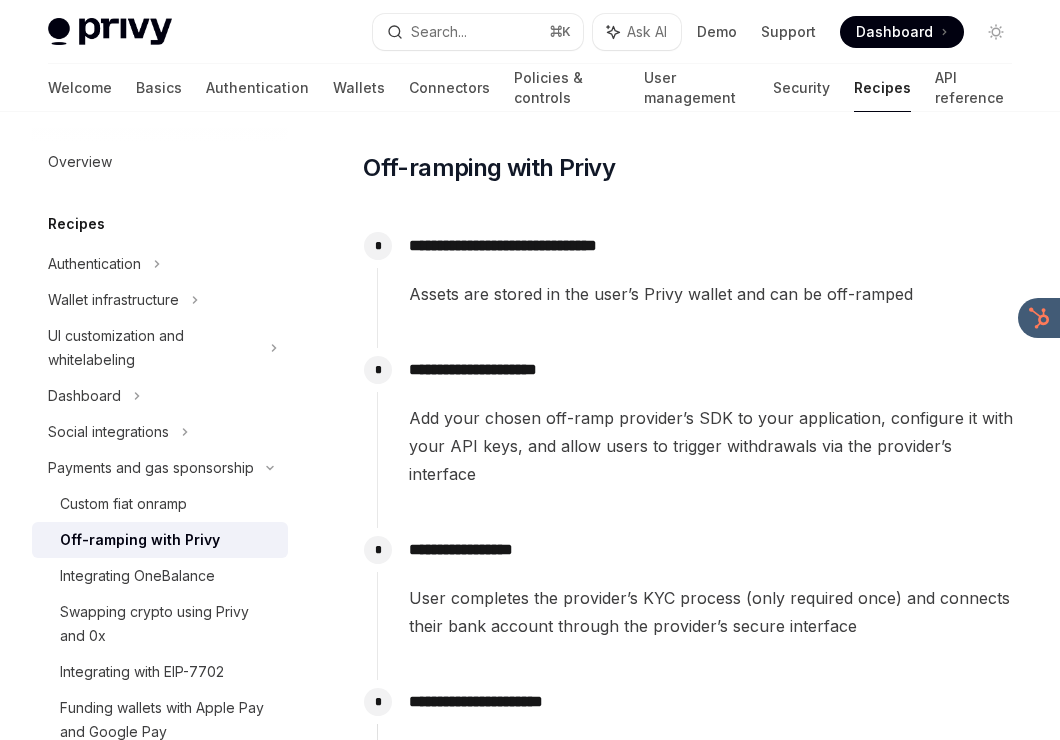click on "Privy docs  home page Search... ⌘ K Ask AI Demo Support Dashboard Dashboard Search..." at bounding box center (530, 32) 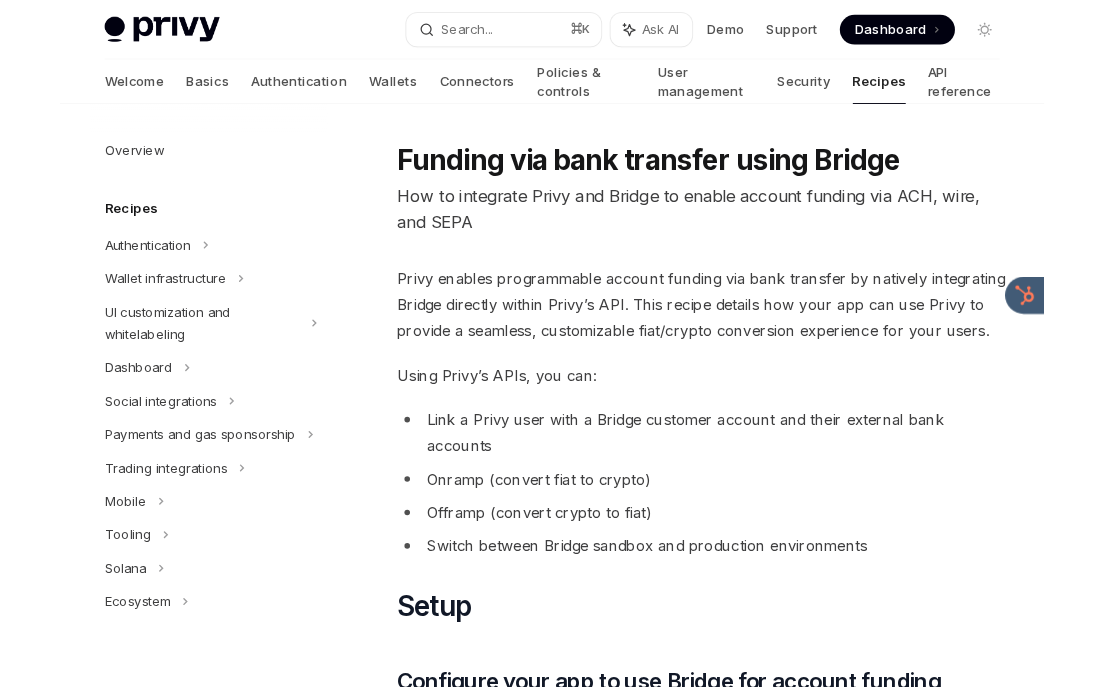 scroll, scrollTop: 0, scrollLeft: 0, axis: both 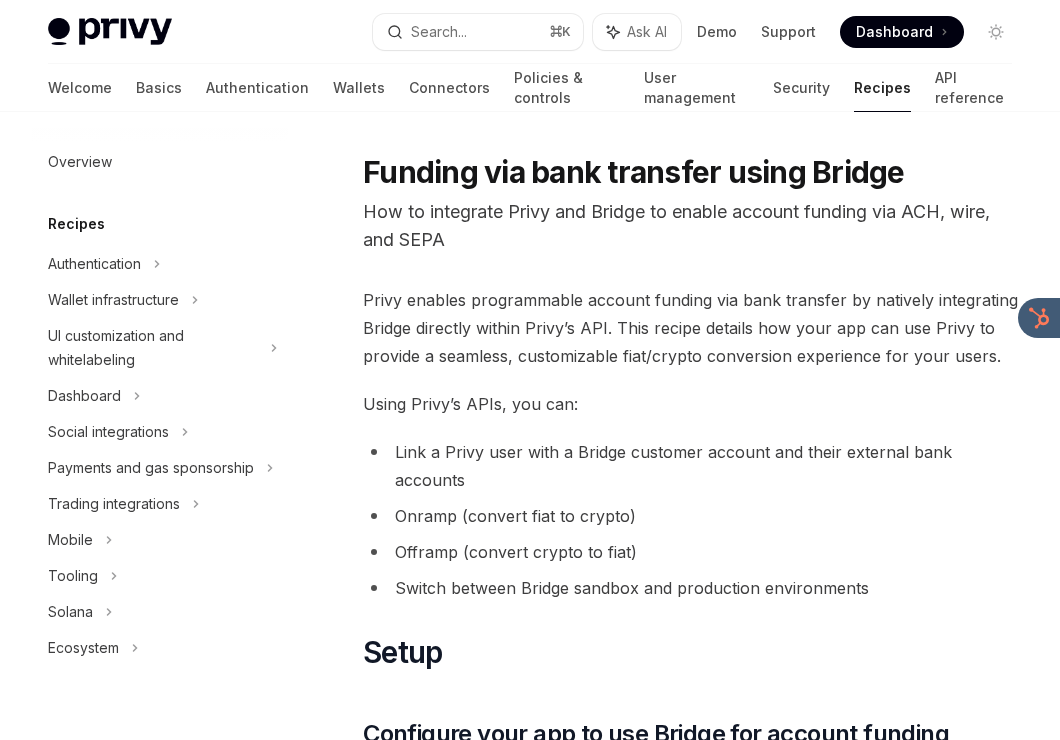 type on "*" 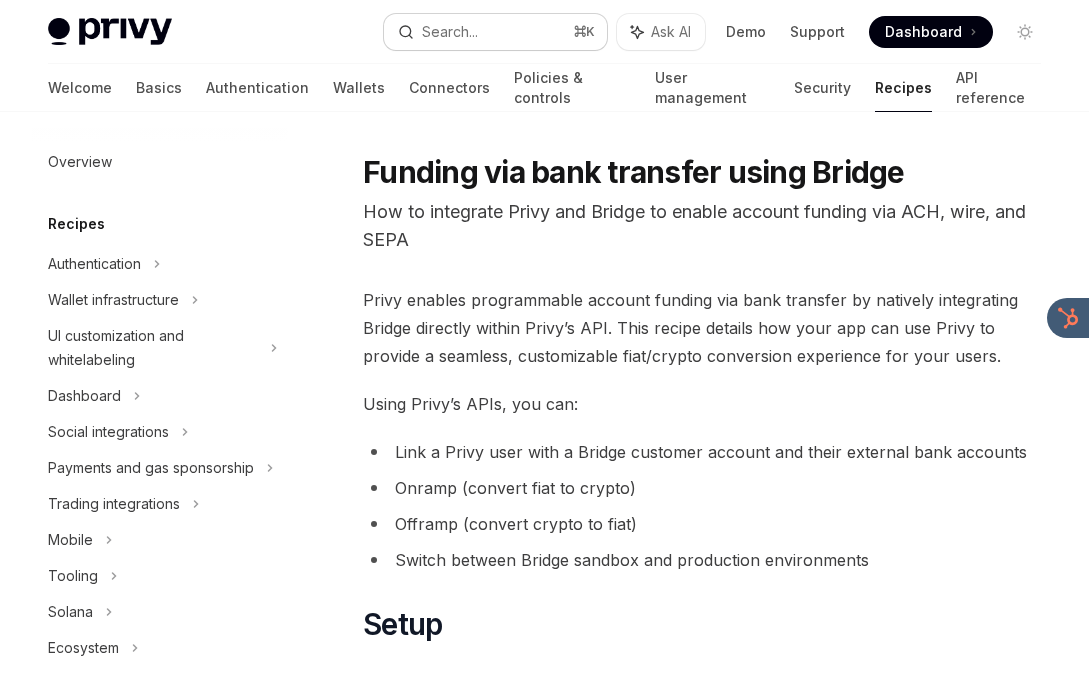 click on "Search... ⌘ K" at bounding box center [495, 32] 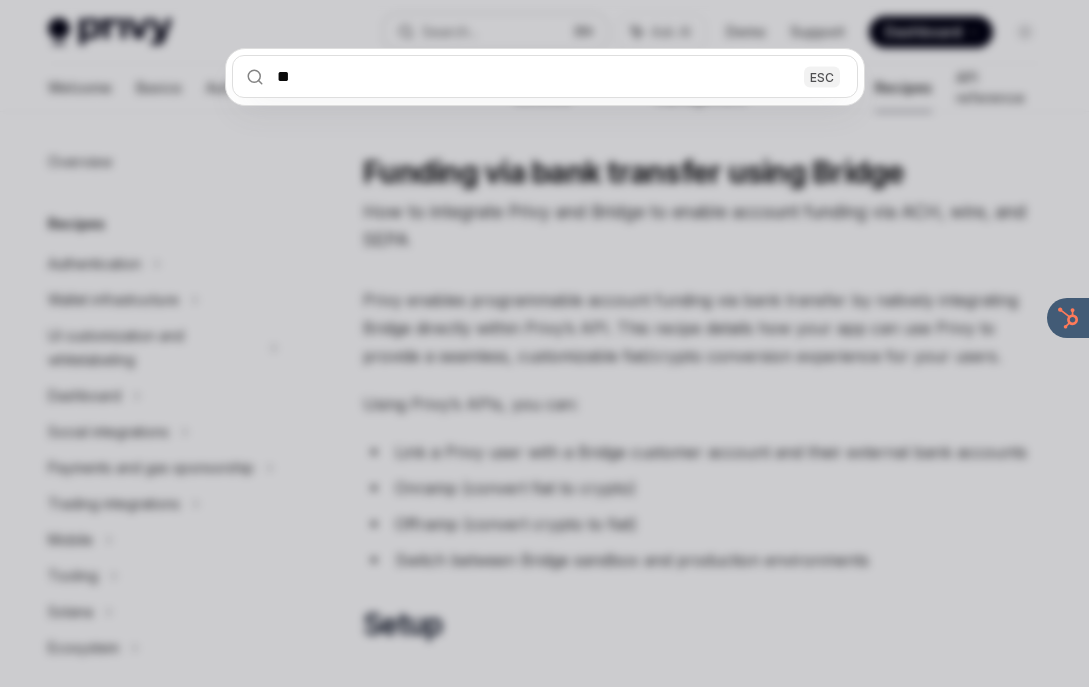type on "***" 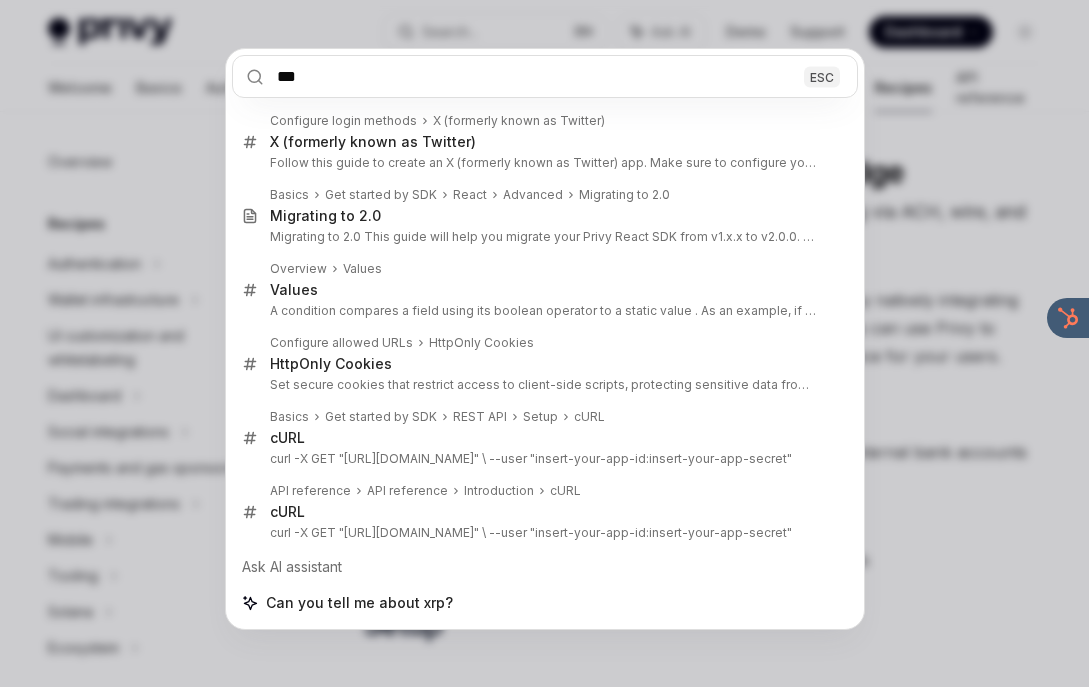 type 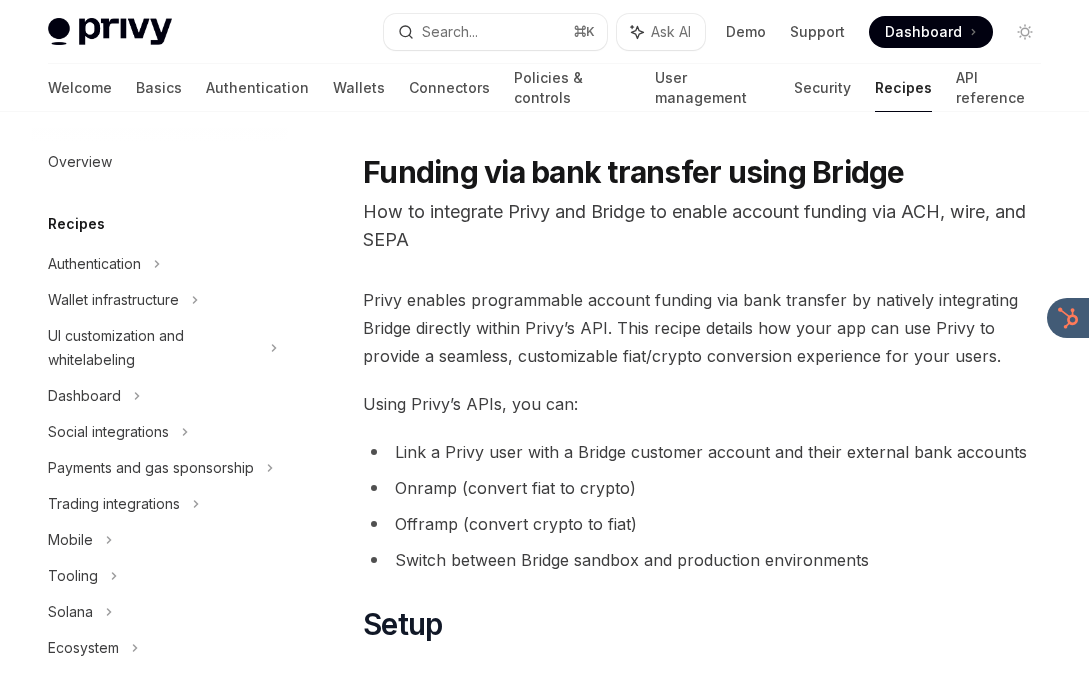 type on "*" 